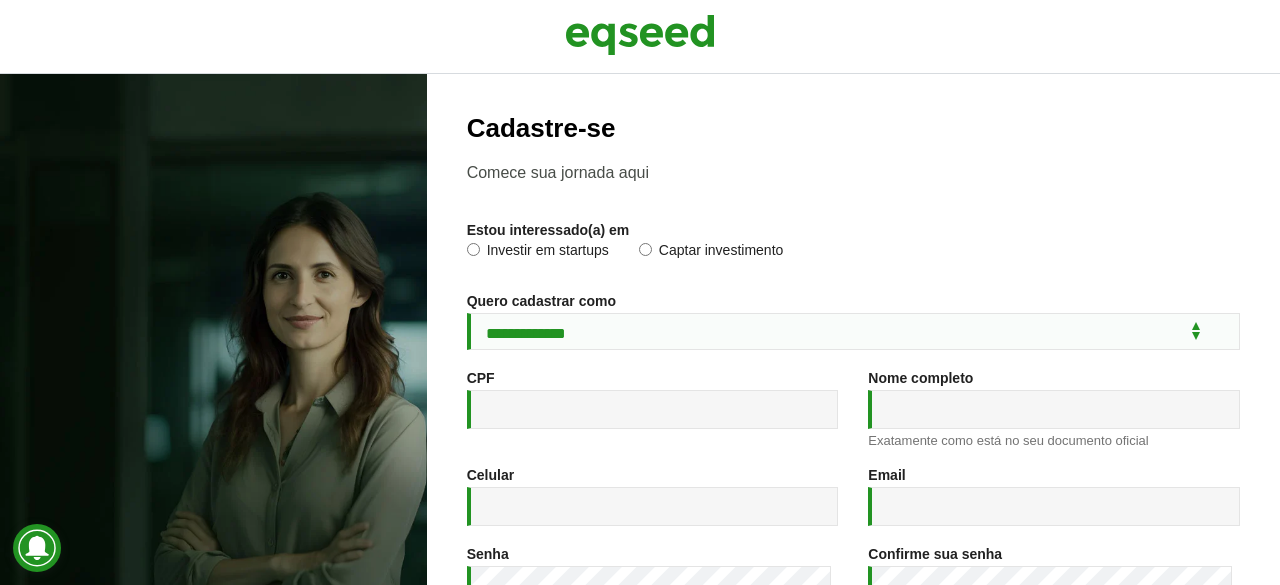 scroll, scrollTop: 0, scrollLeft: 0, axis: both 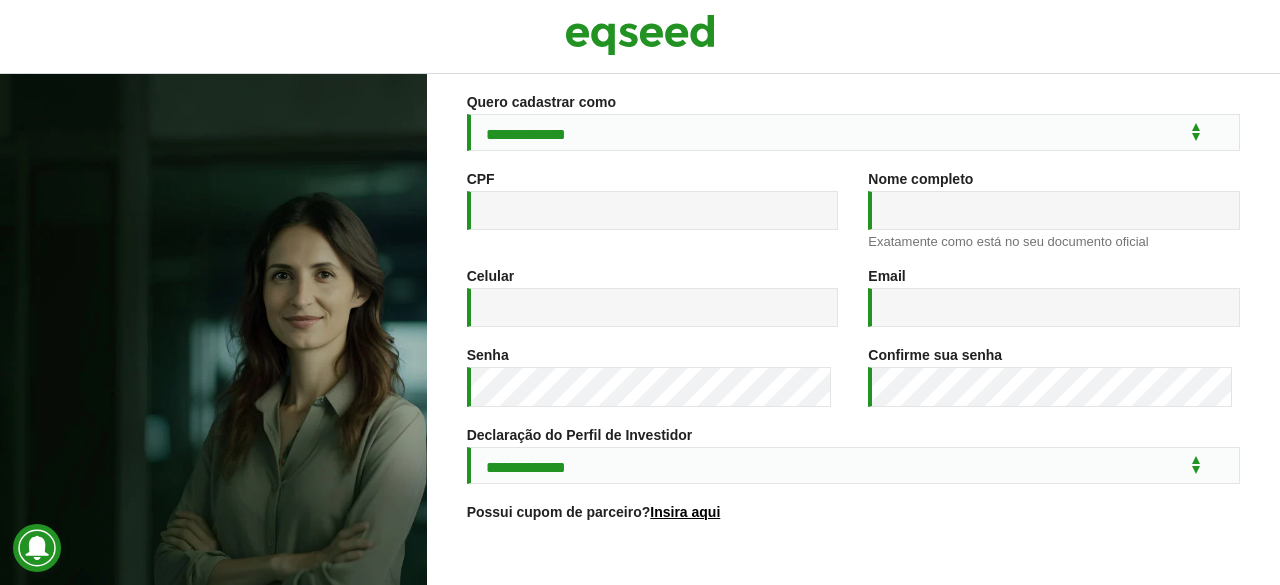 click on "CPF  *" at bounding box center (653, 210) 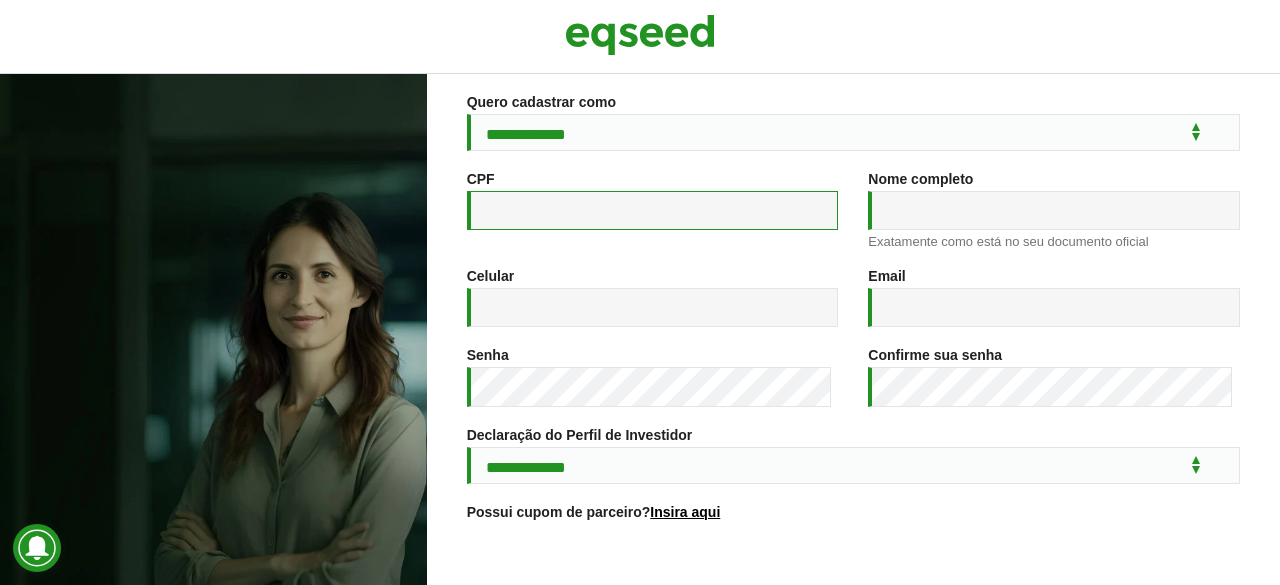 click on "CPF  *" at bounding box center [653, 210] 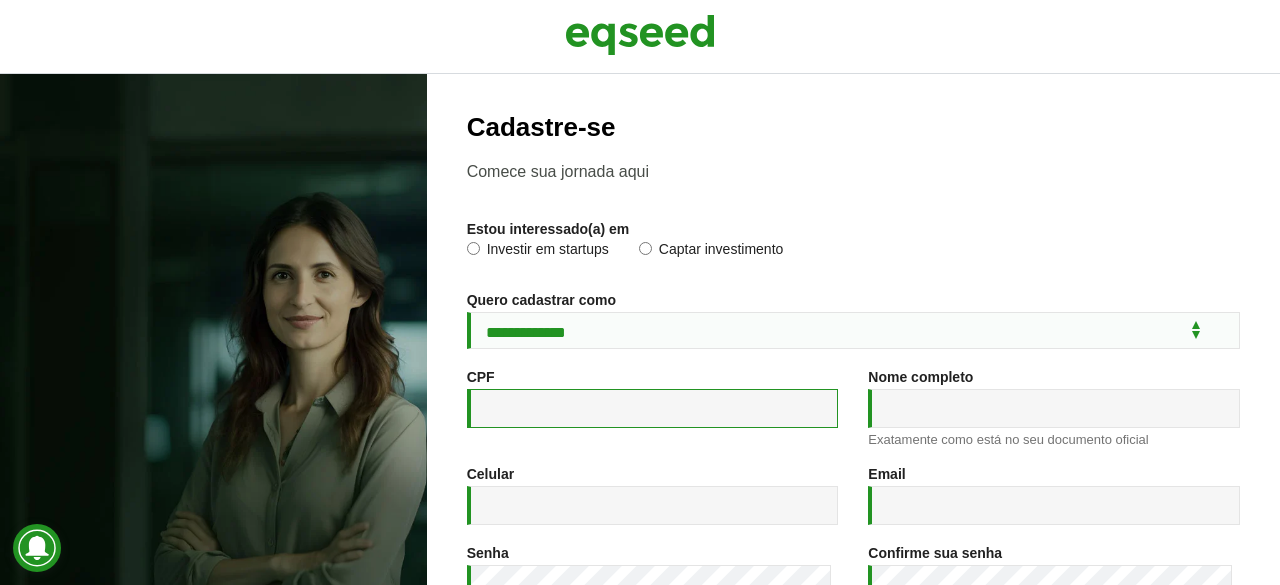 scroll, scrollTop: 0, scrollLeft: 0, axis: both 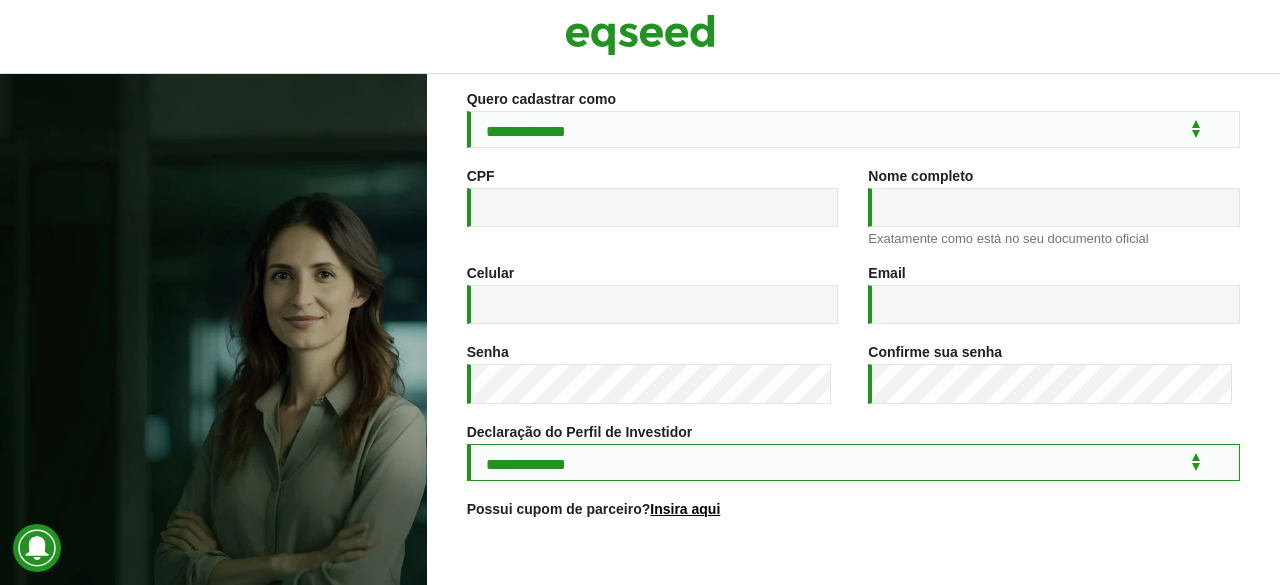click on "**********" at bounding box center [853, 462] 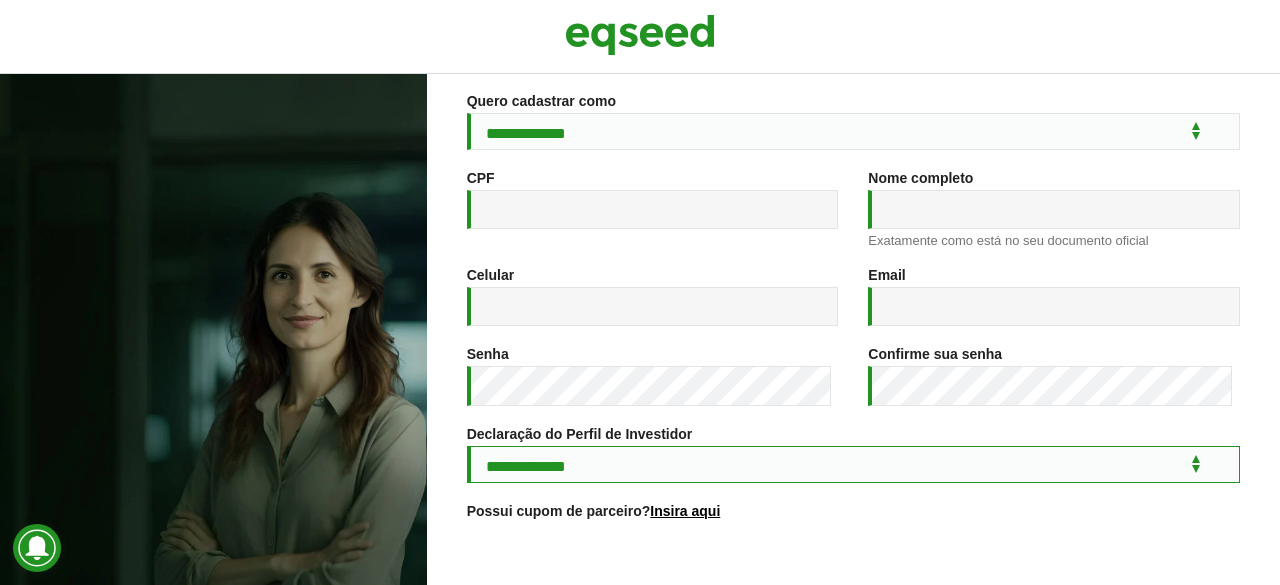 scroll, scrollTop: 200, scrollLeft: 0, axis: vertical 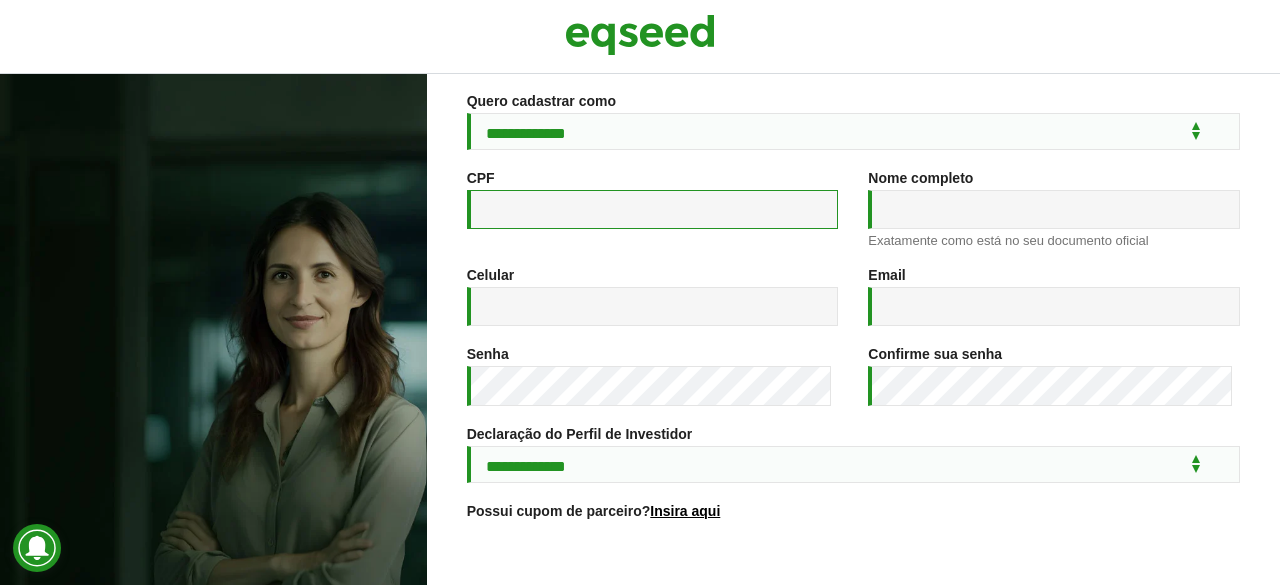 click on "CPF  *" at bounding box center [653, 209] 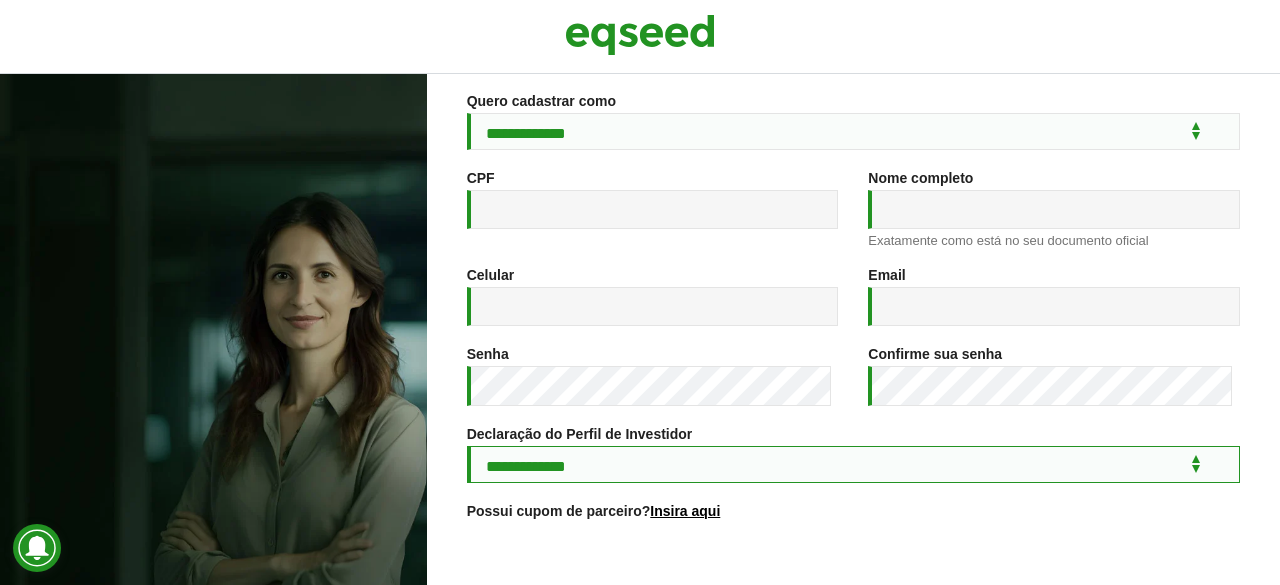 click on "**********" at bounding box center (853, 464) 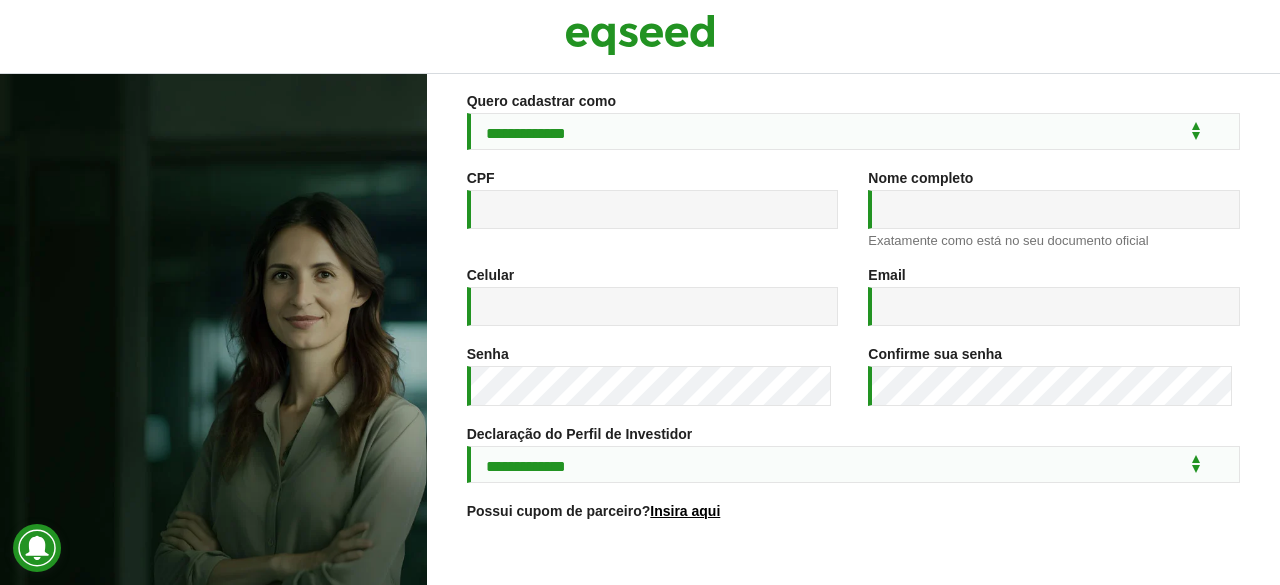 click at bounding box center [213, 329] 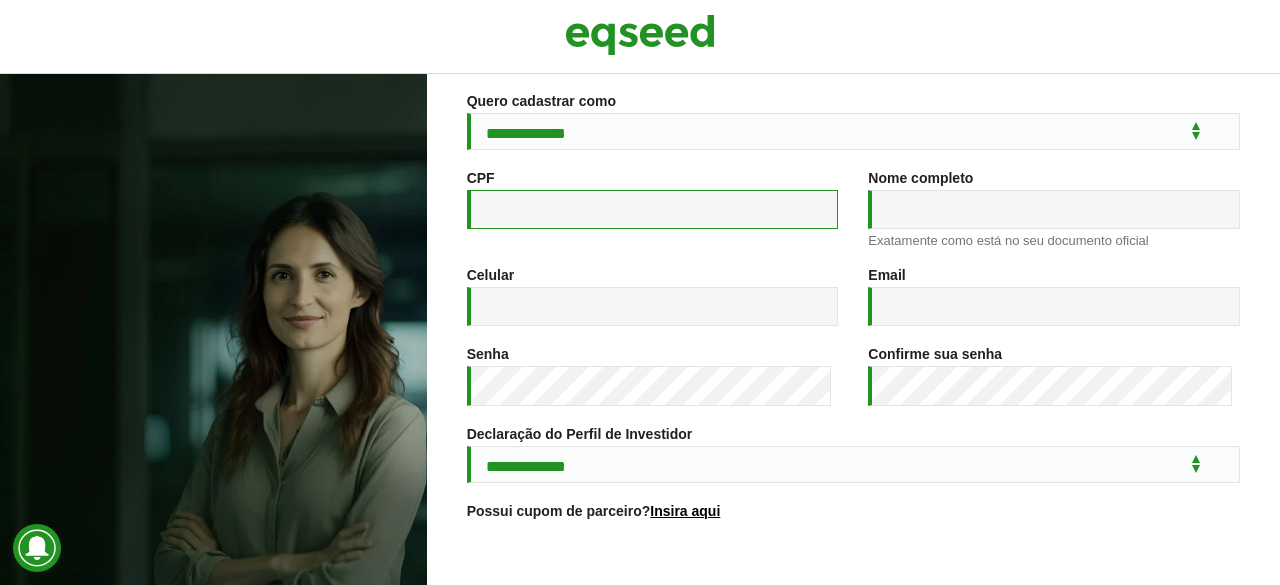 click on "CPF  *" at bounding box center [653, 209] 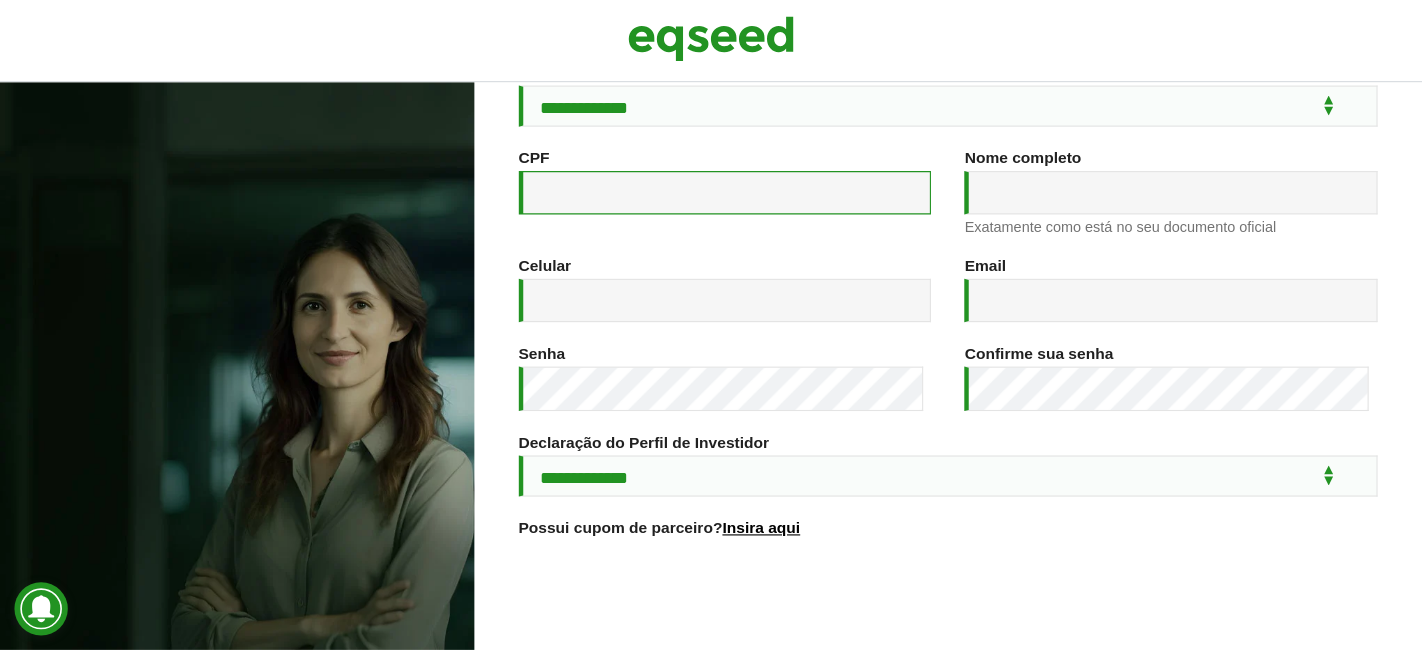 scroll, scrollTop: 235, scrollLeft: 0, axis: vertical 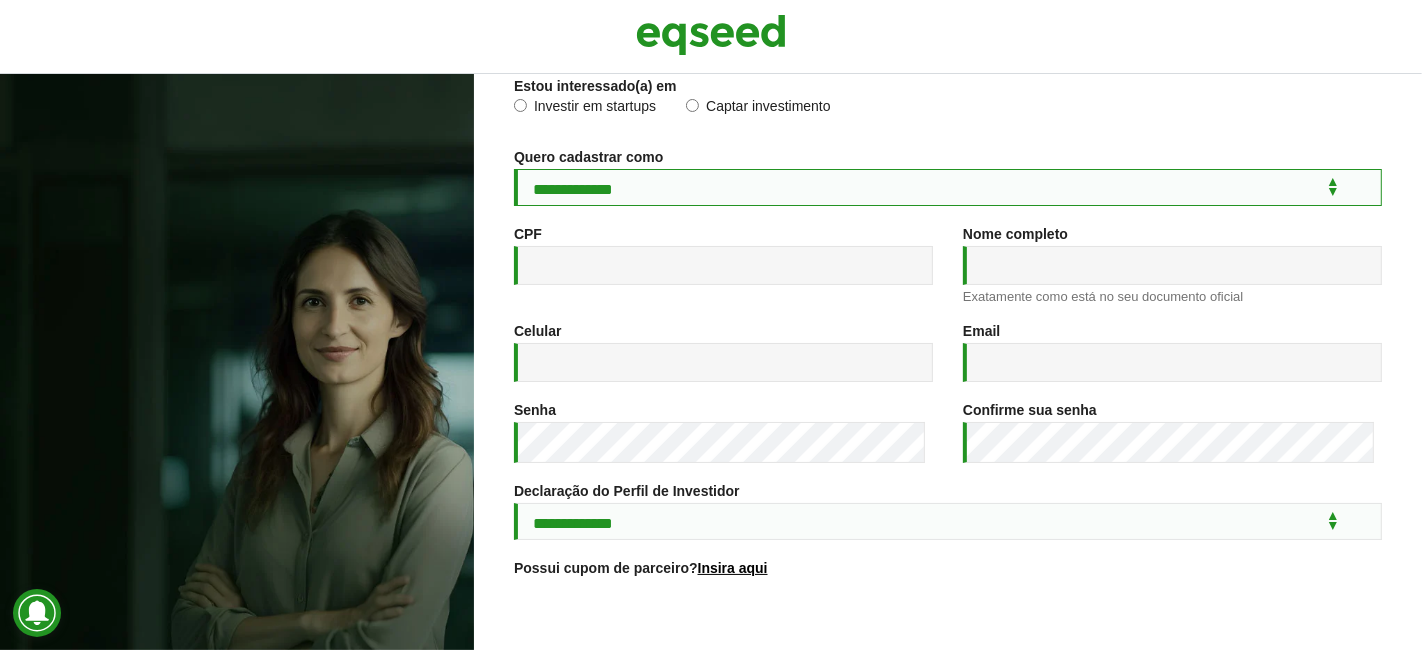 click on "**********" at bounding box center (948, 187) 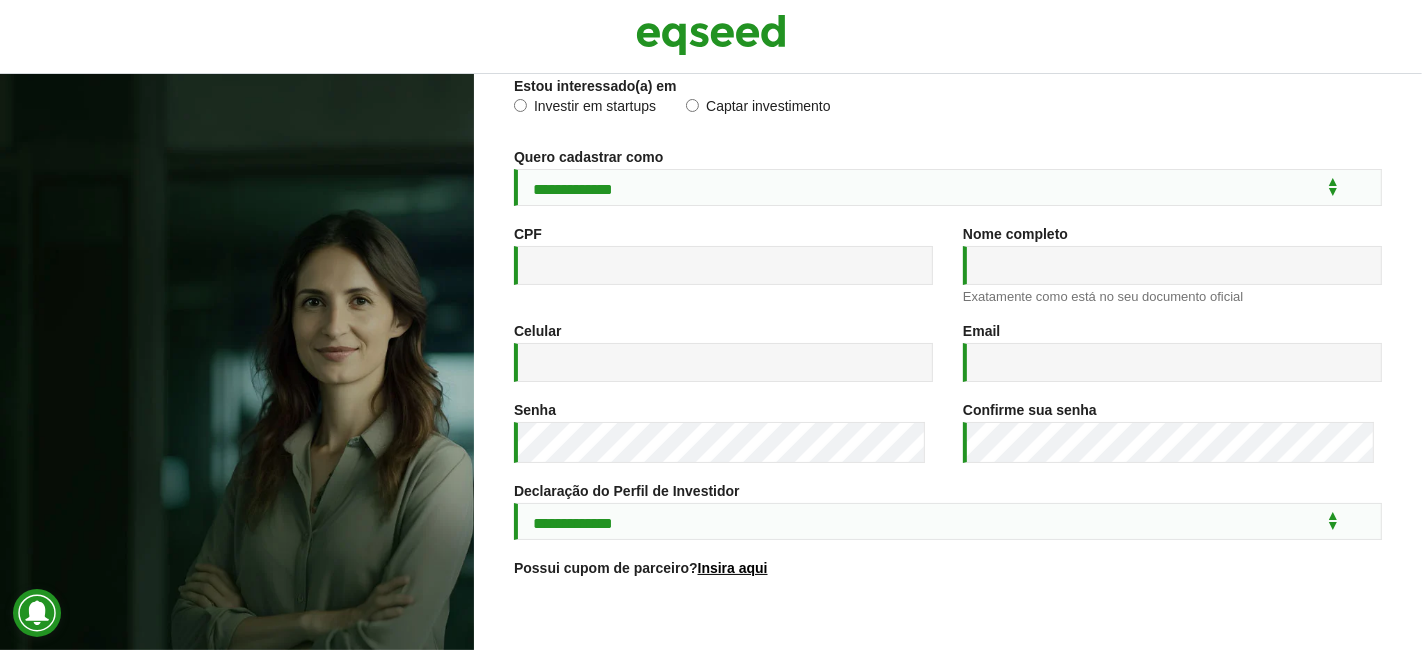 click on "**********" at bounding box center (948, 362) 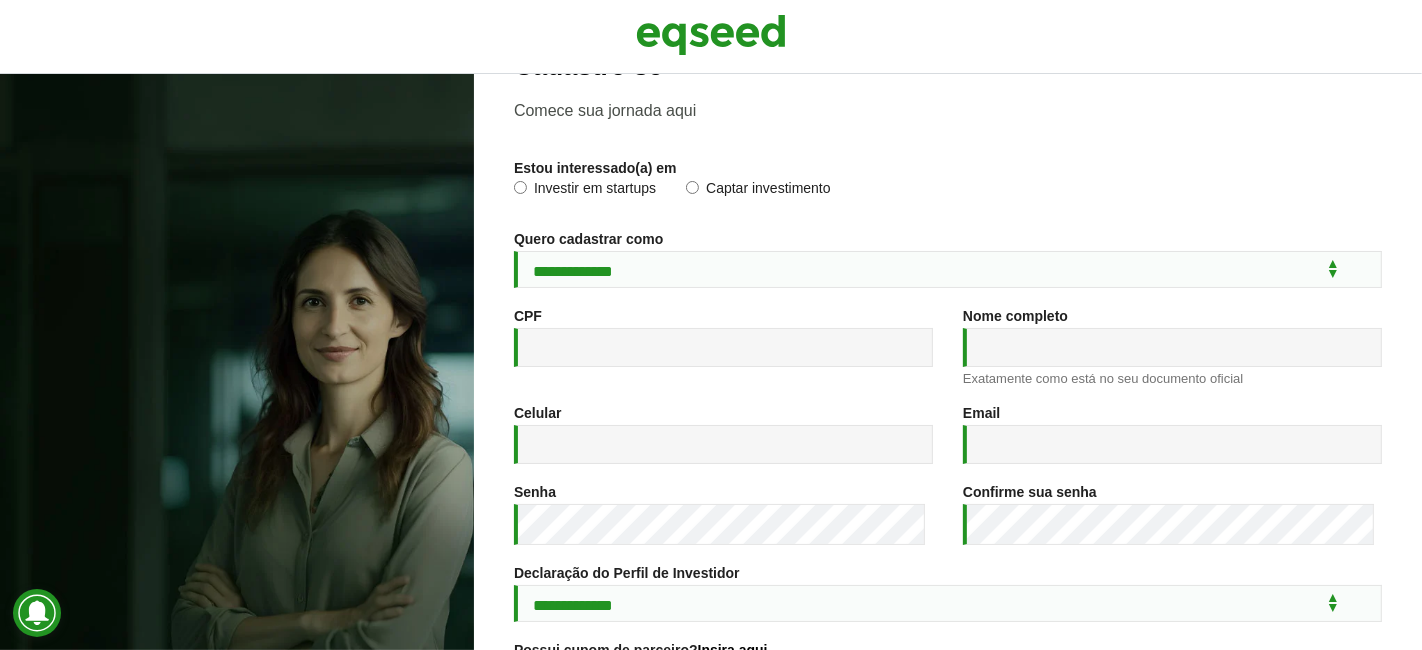 scroll, scrollTop: 379, scrollLeft: 0, axis: vertical 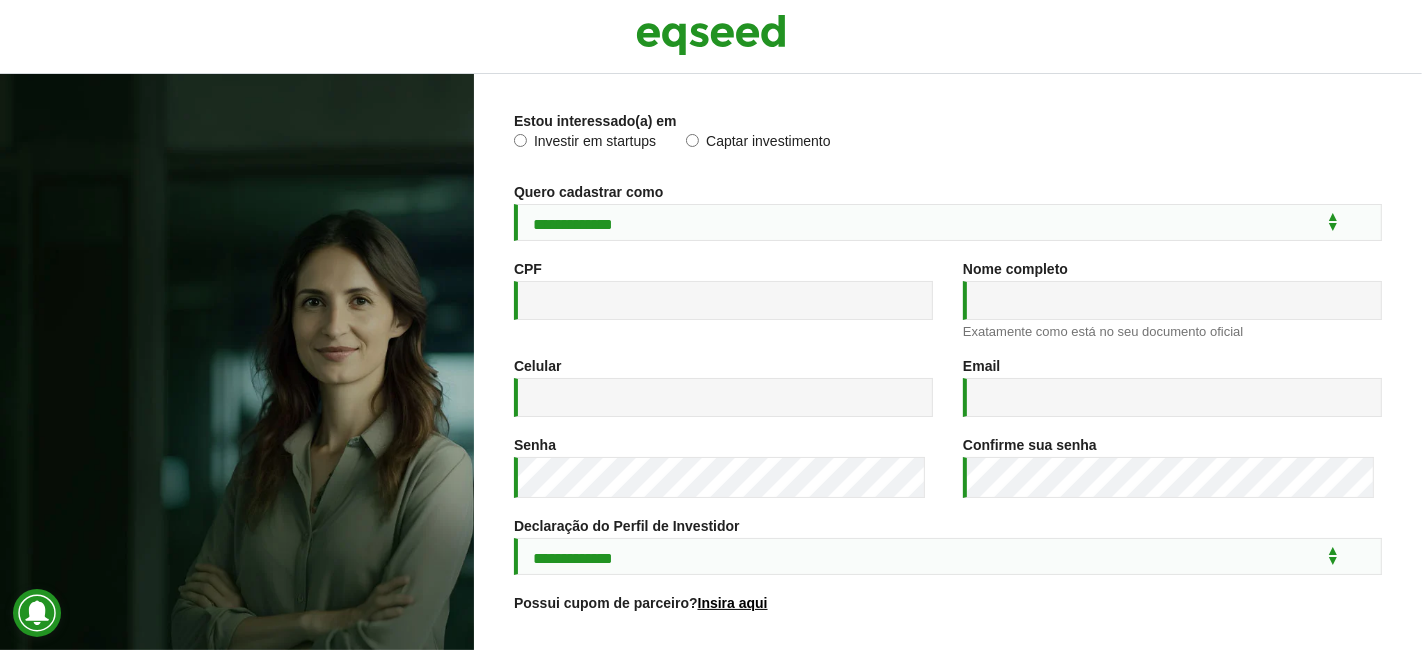 click on "**********" at bounding box center (948, 424) 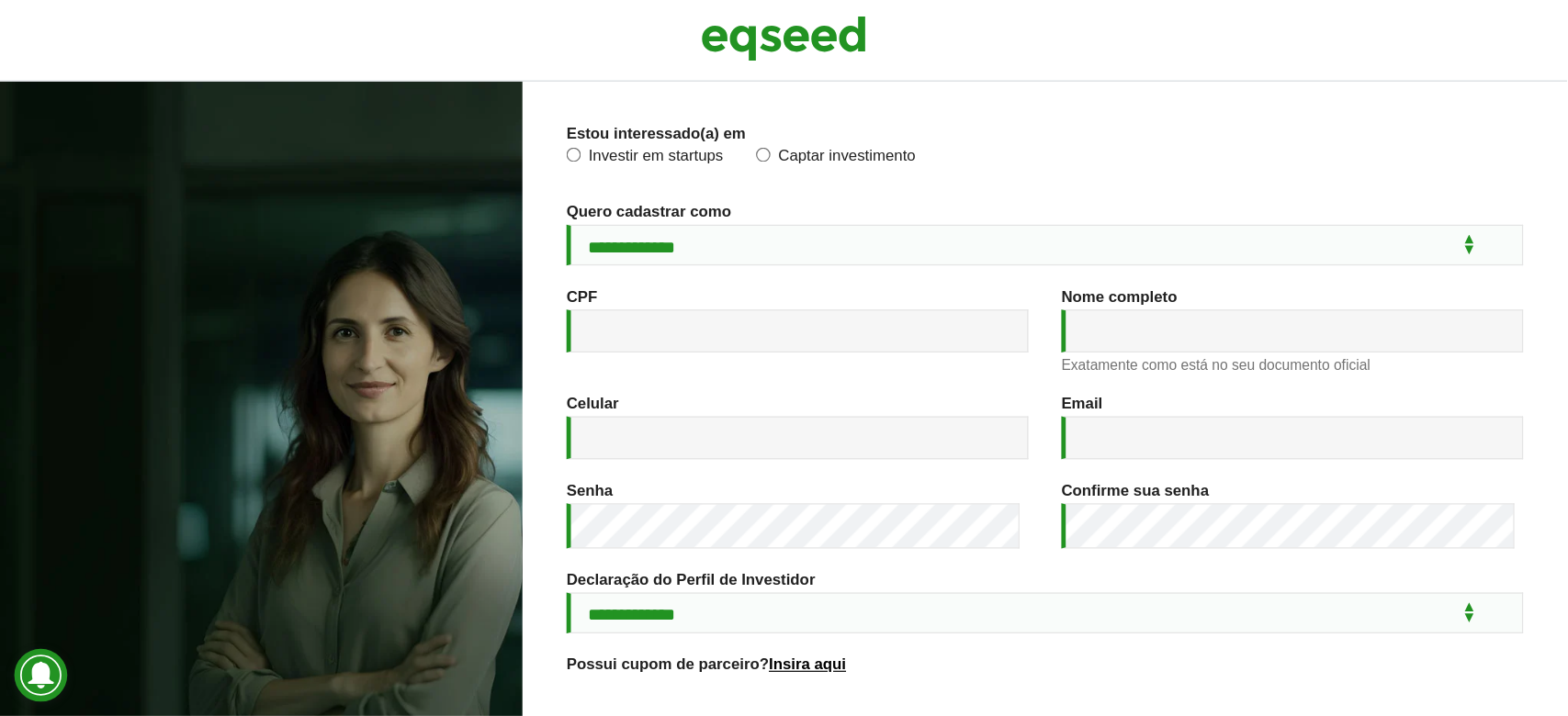 scroll, scrollTop: 102, scrollLeft: 0, axis: vertical 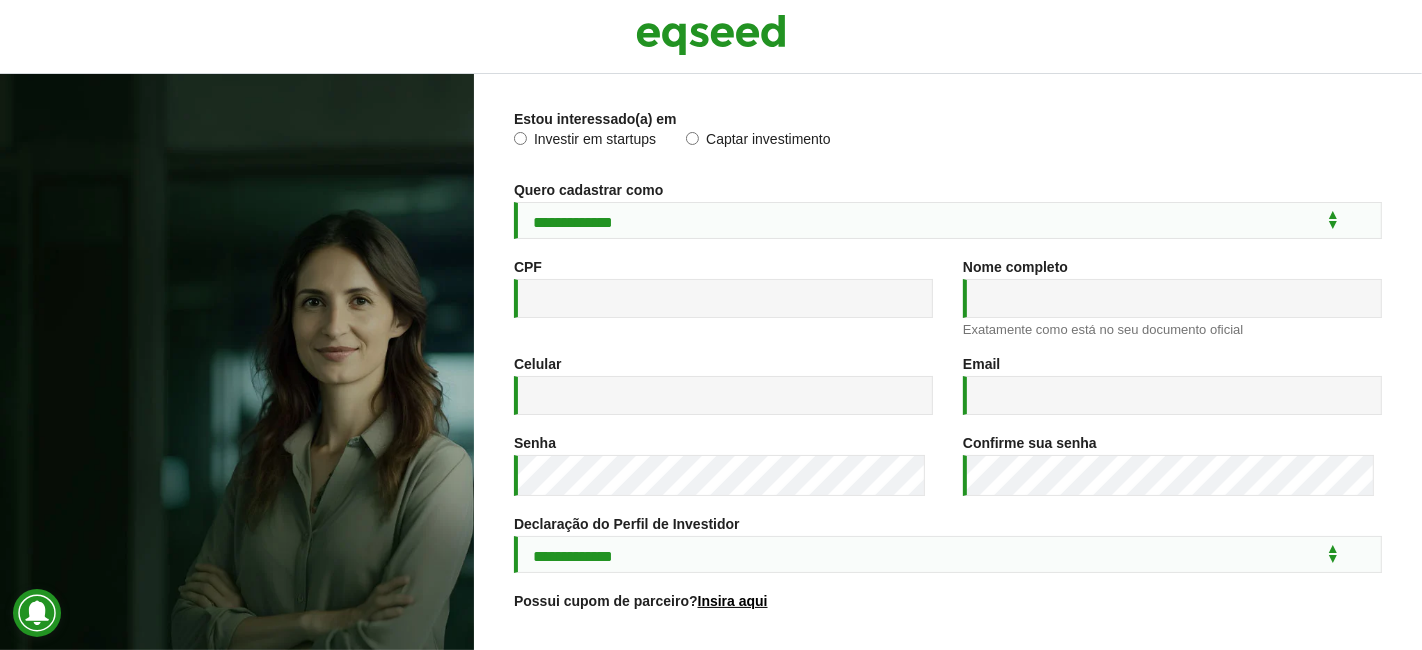 click on "**********" at bounding box center [948, 422] 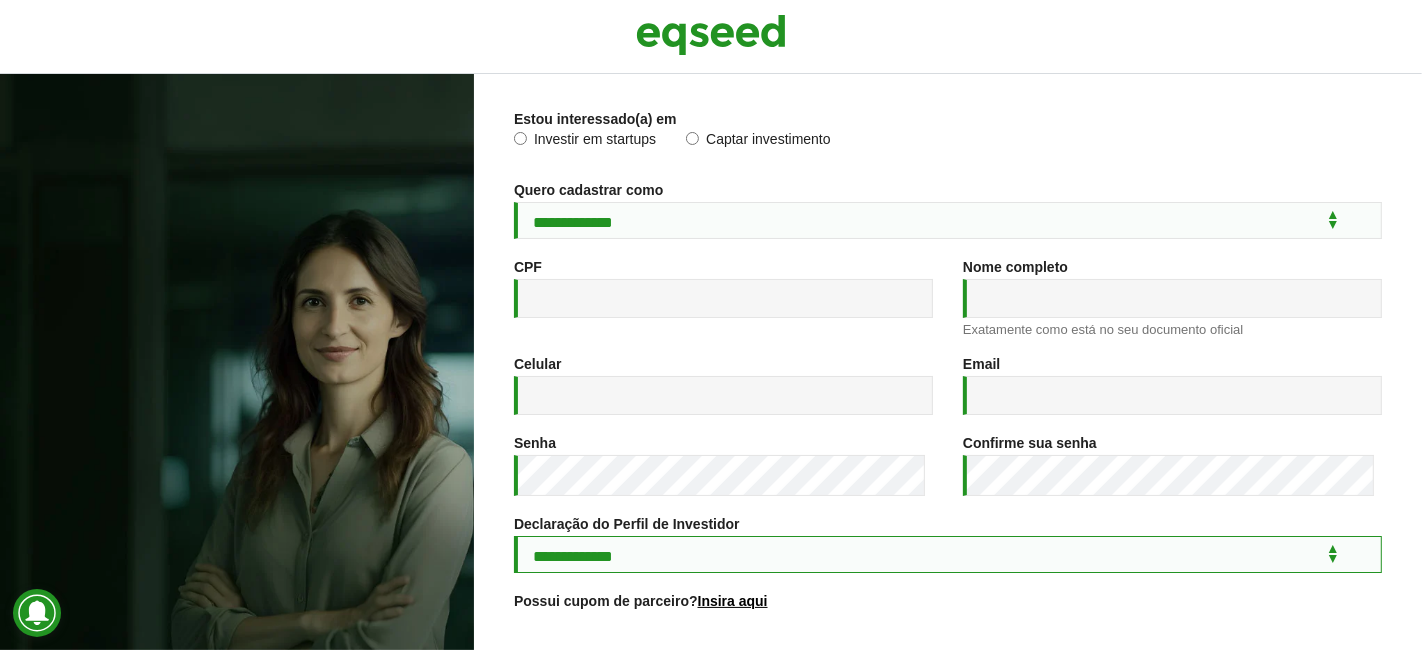 click on "**********" at bounding box center (948, 554) 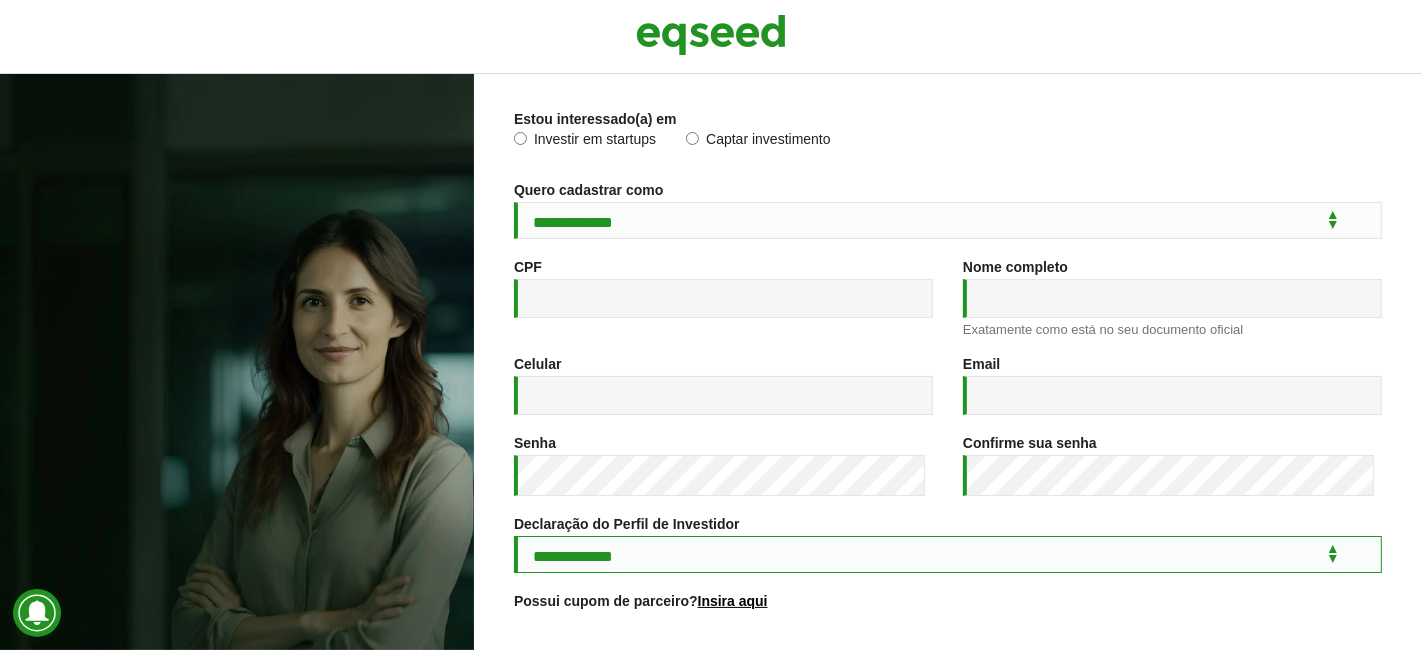 click on "**********" at bounding box center (948, 554) 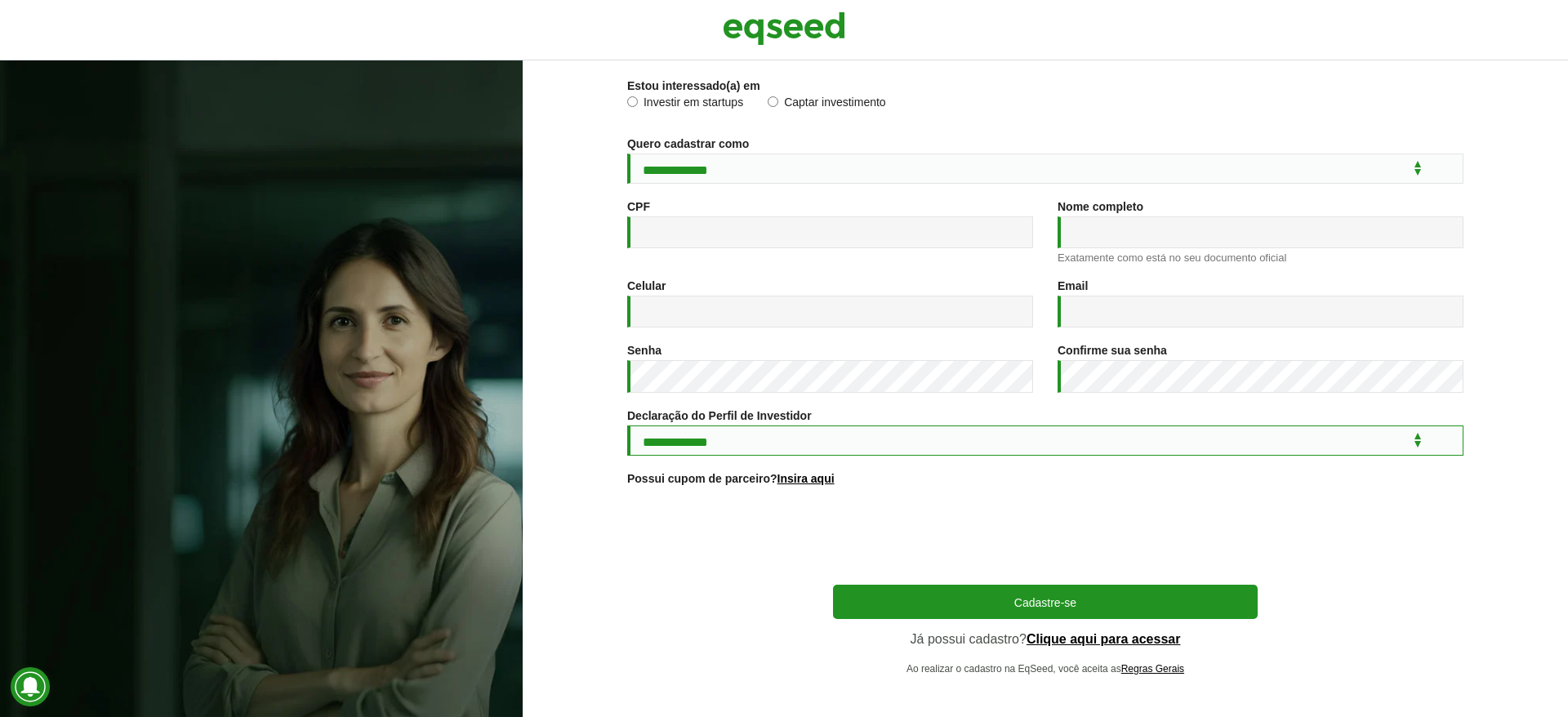 scroll, scrollTop: 103, scrollLeft: 0, axis: vertical 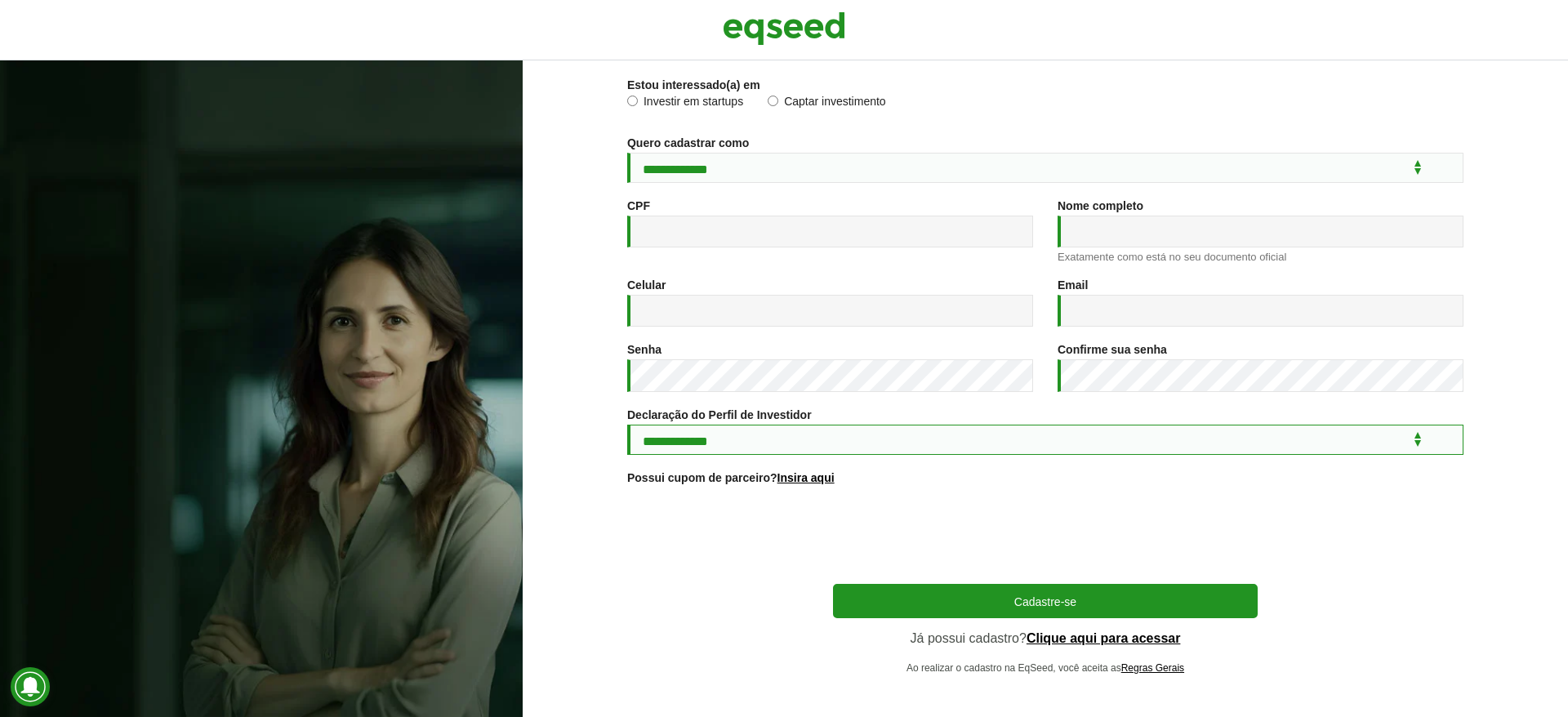 click on "**********" at bounding box center [1045, 439] 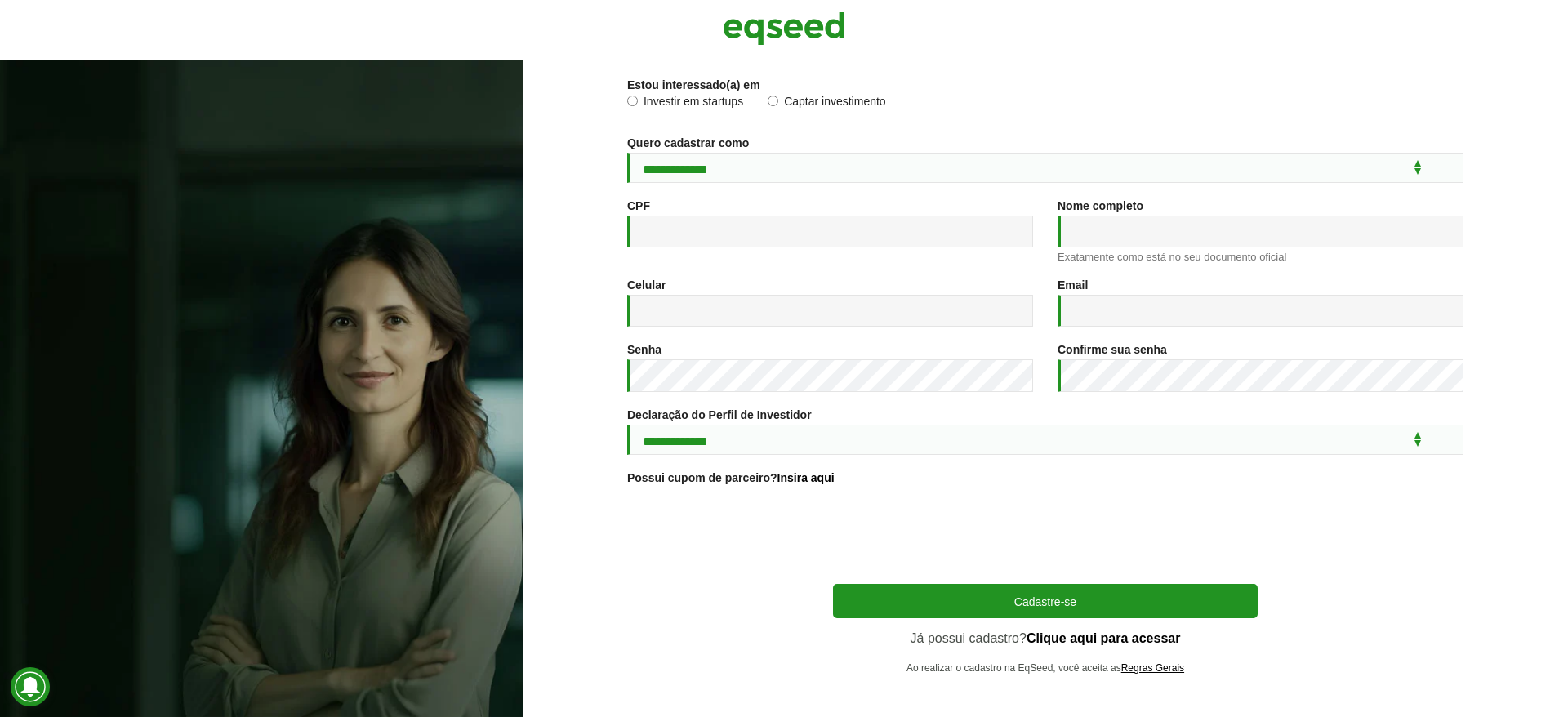 click on "**********" at bounding box center (1045, 332) 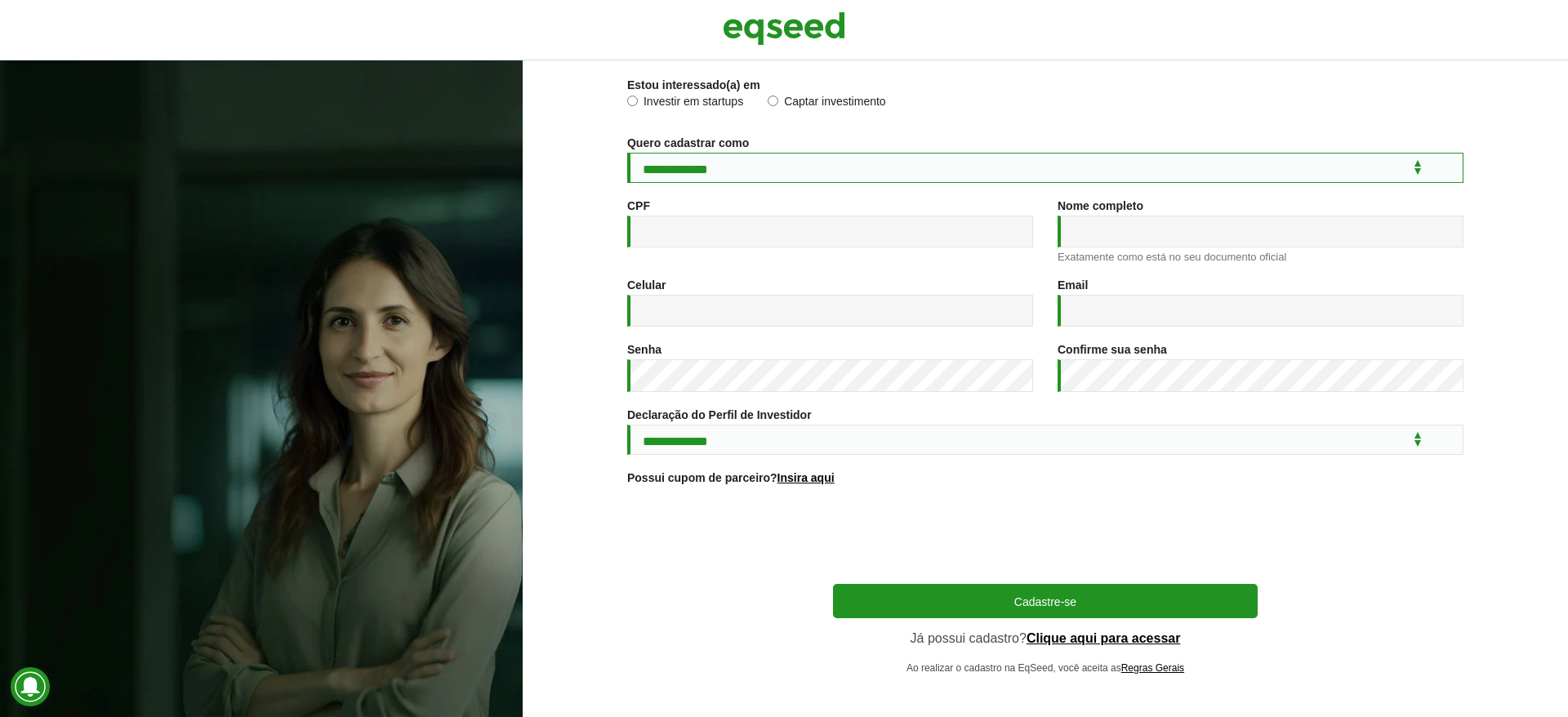 click on "**********" at bounding box center [1045, 167] 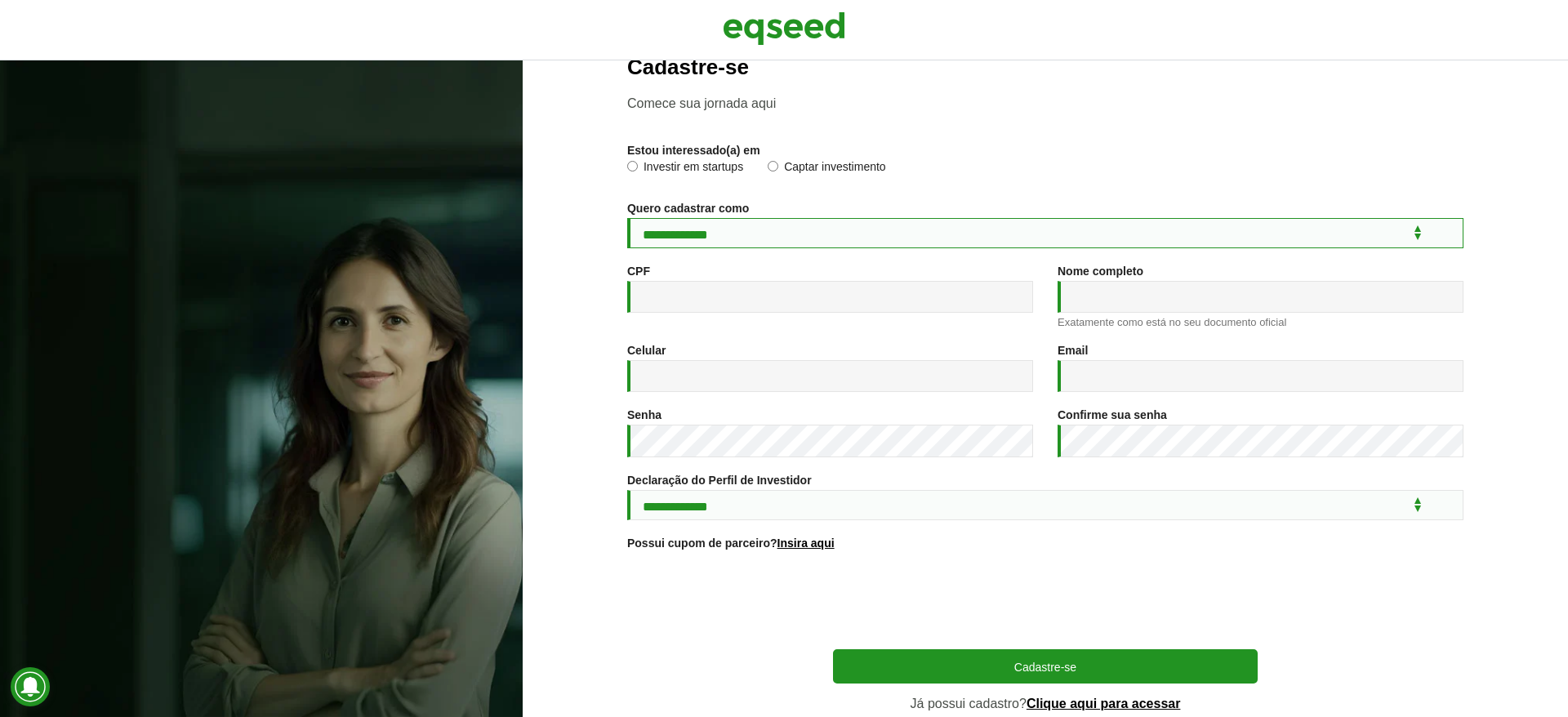 scroll, scrollTop: 0, scrollLeft: 0, axis: both 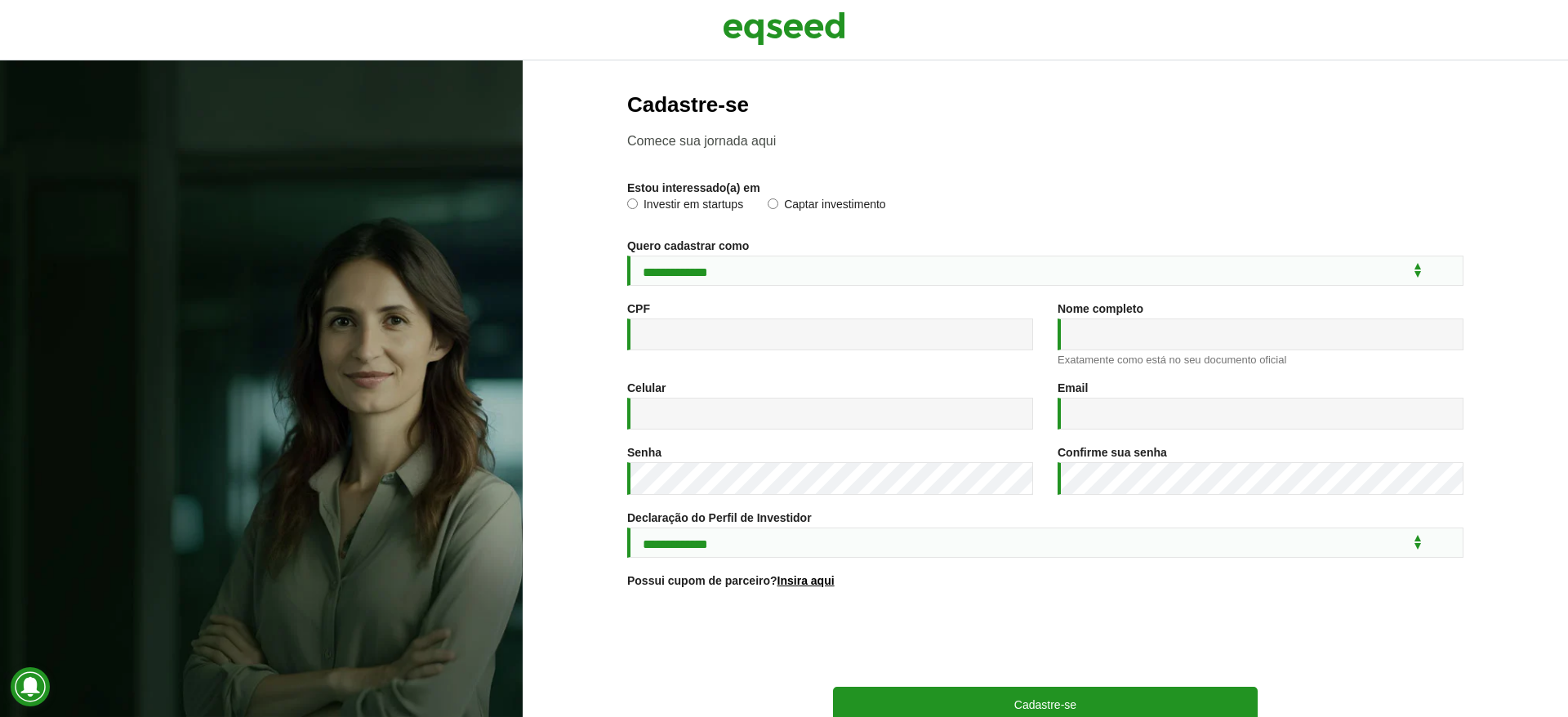 drag, startPoint x: 939, startPoint y: 586, endPoint x: 932, endPoint y: 576, distance: 12.206556 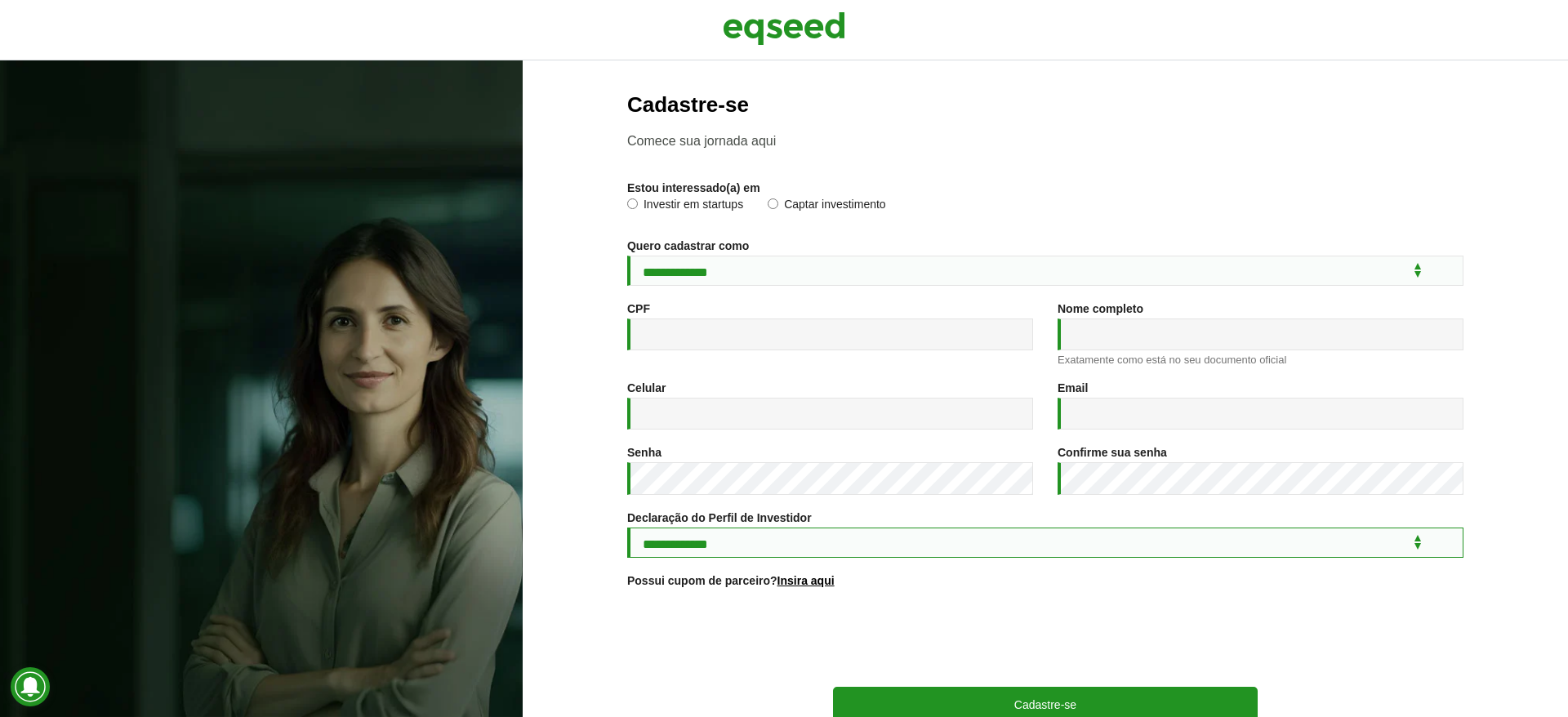 click on "**********" at bounding box center [1045, 542] 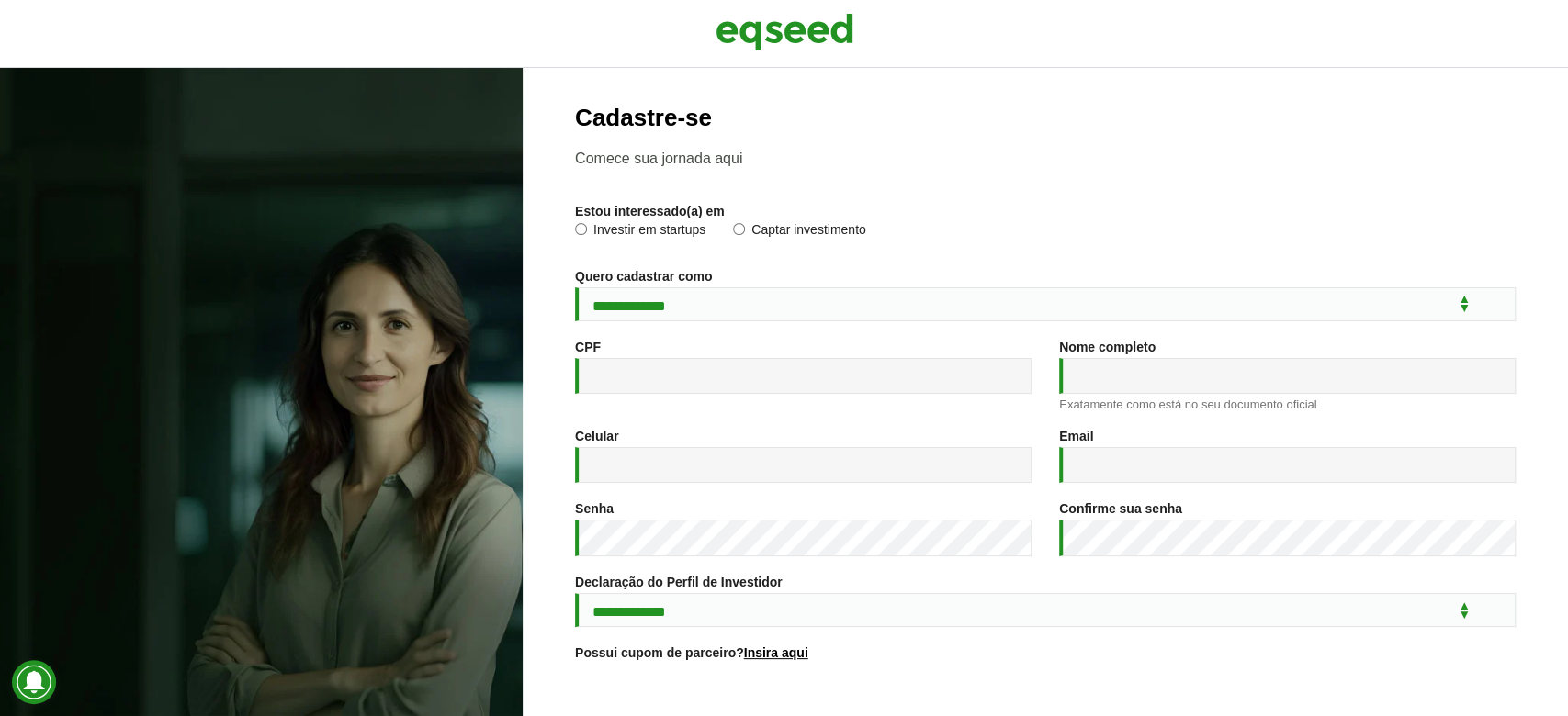 click on "**********" at bounding box center [1045, 489] 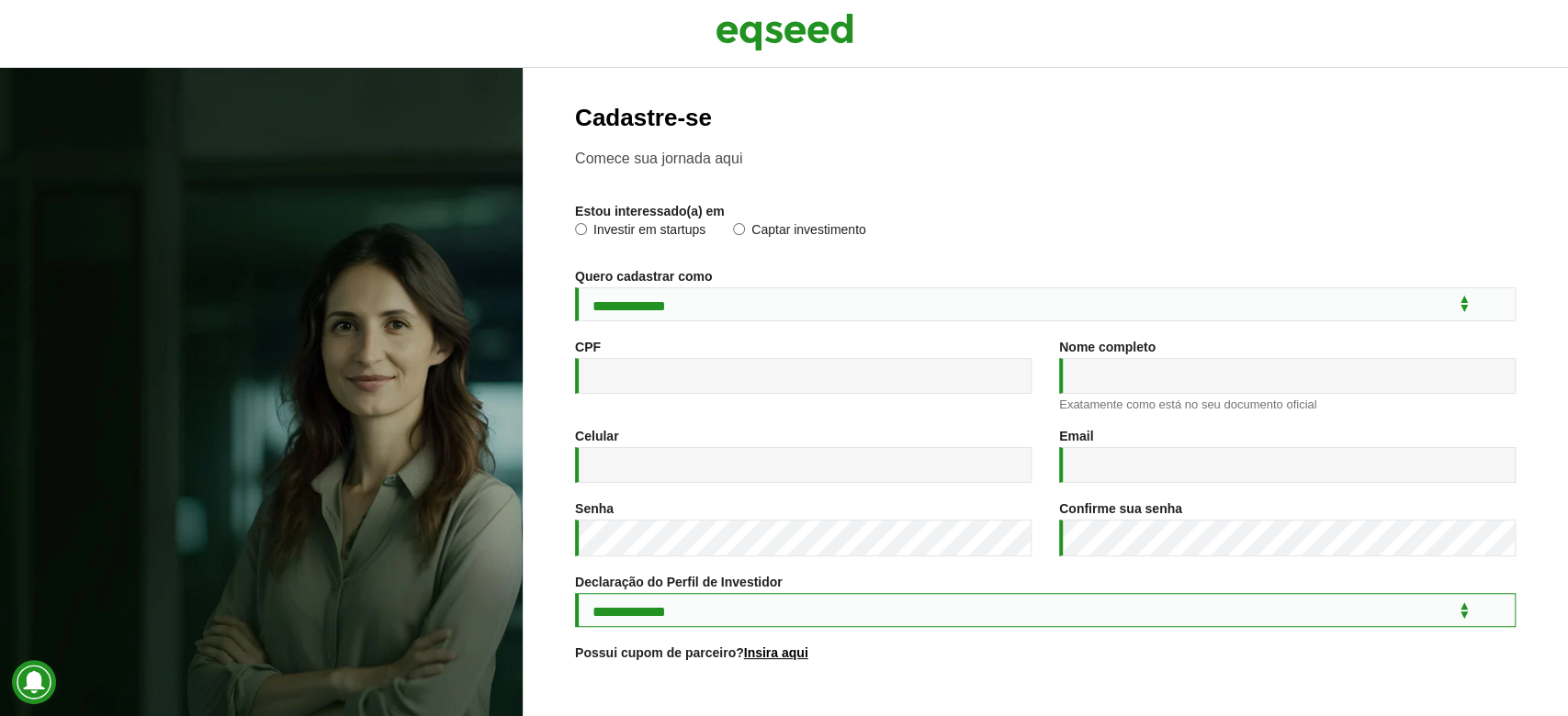 click on "**********" at bounding box center (1045, 610) 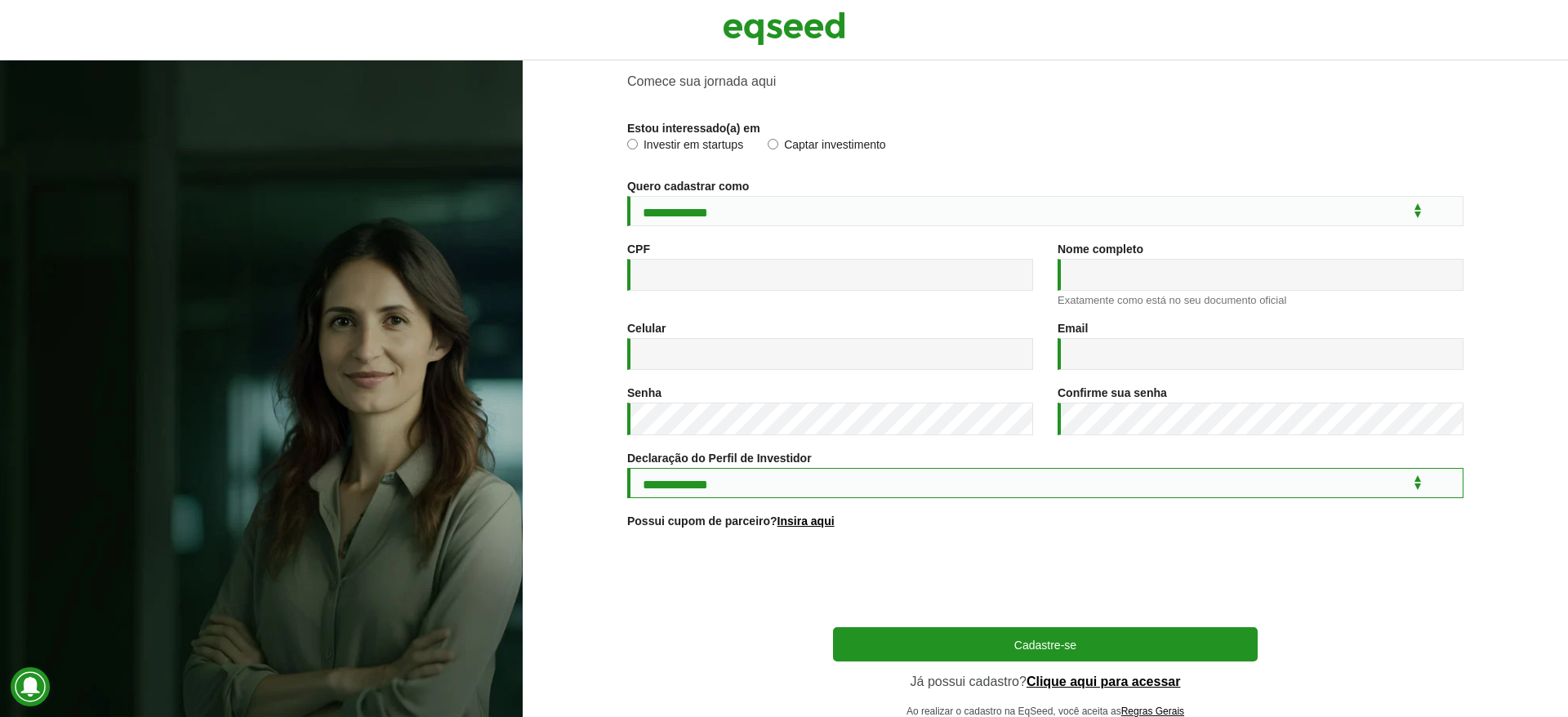 click on "**********" at bounding box center [1045, 483] 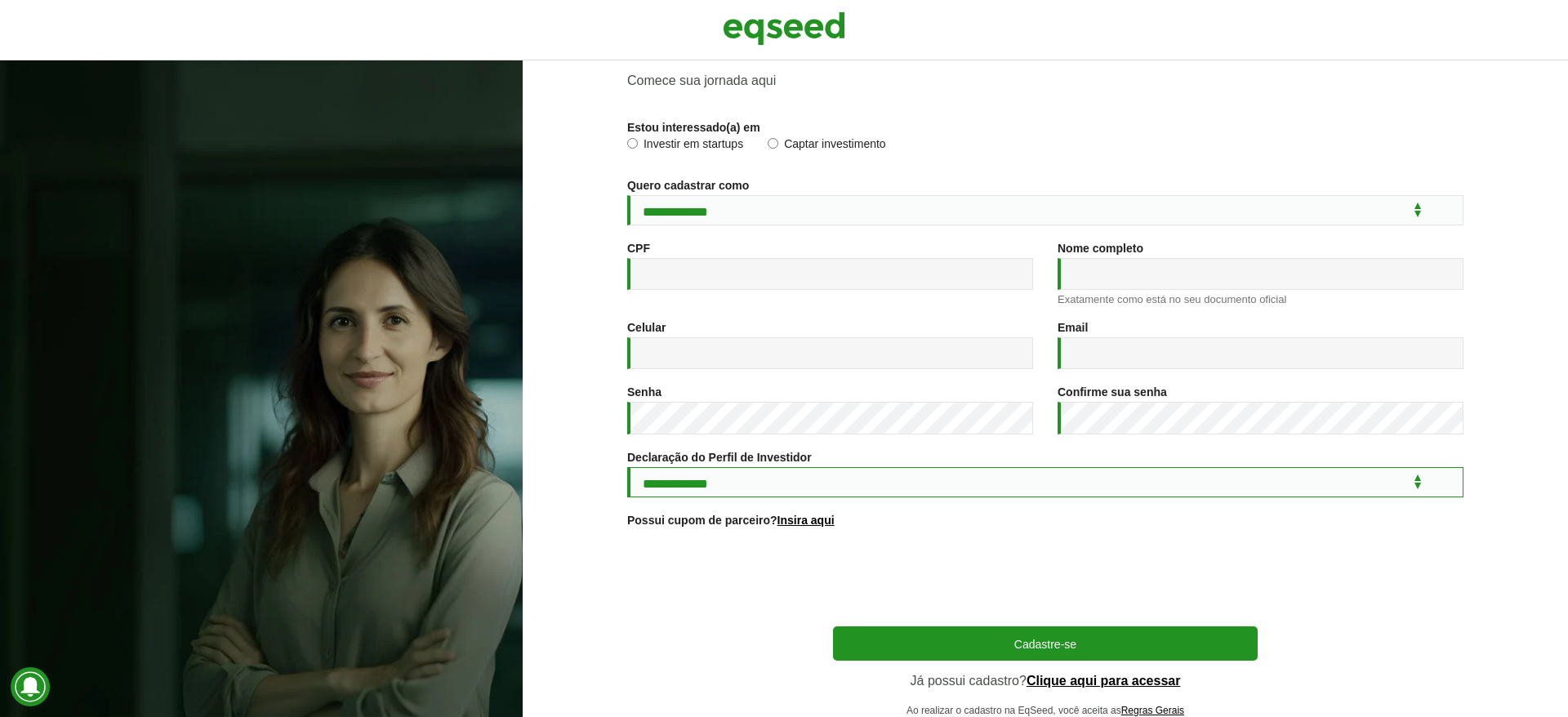 click on "**********" at bounding box center (1045, 482) 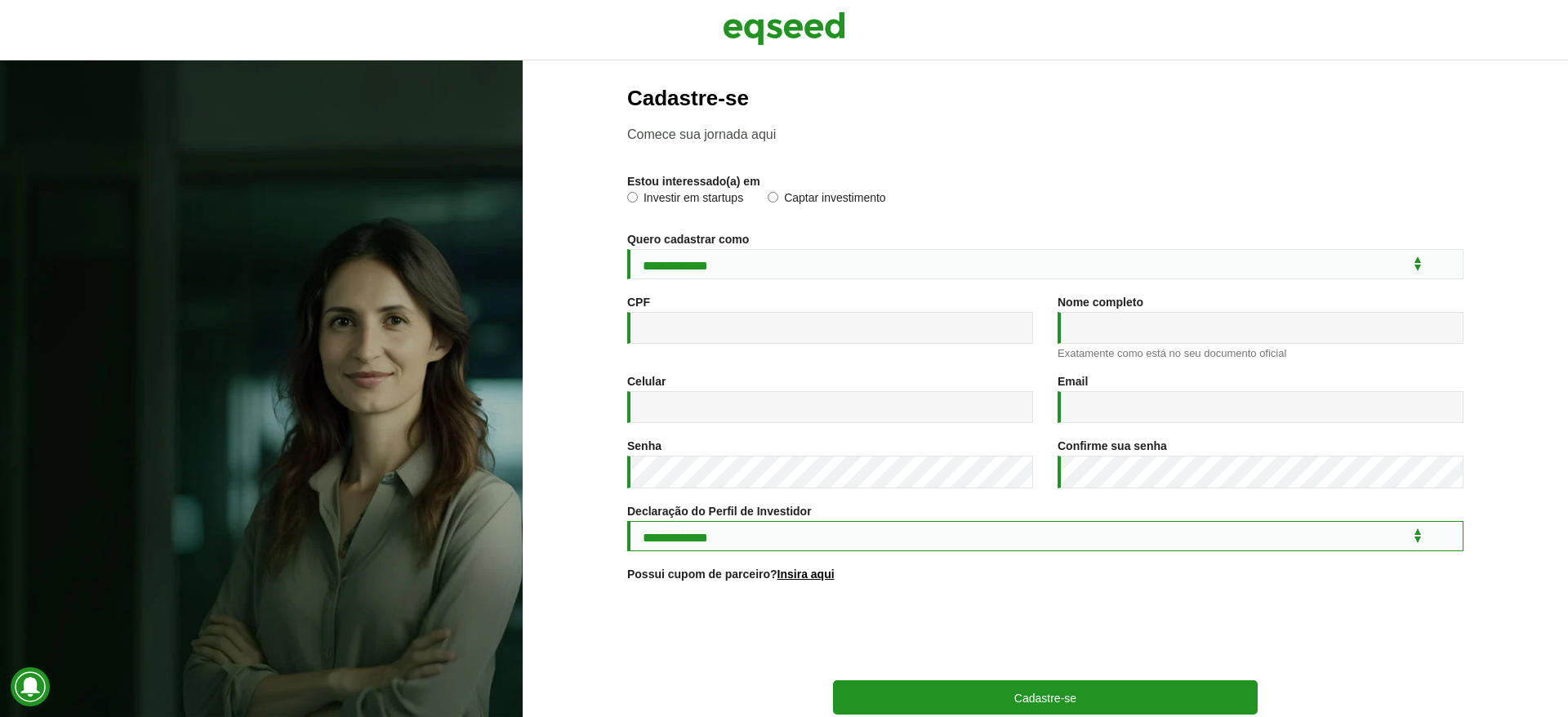 scroll, scrollTop: 0, scrollLeft: 0, axis: both 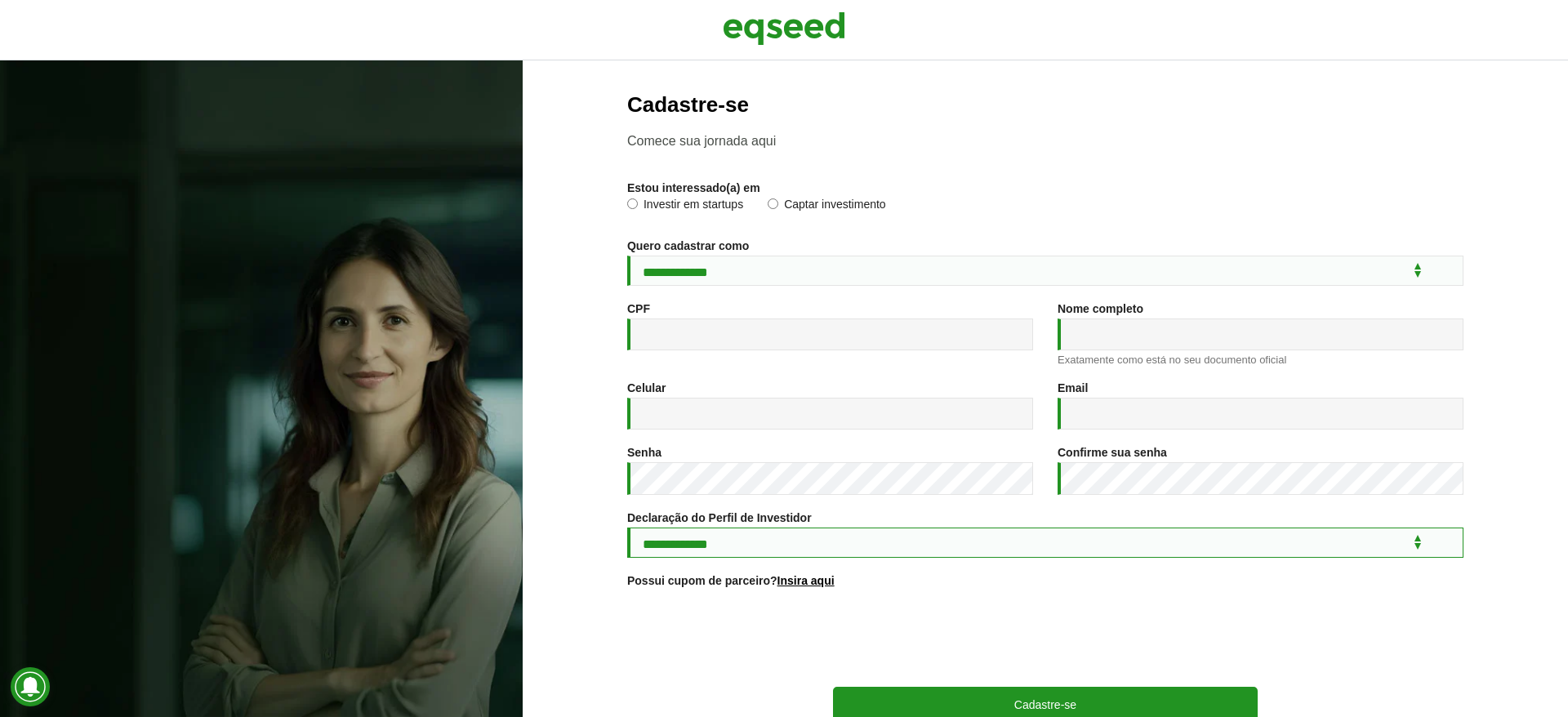 click on "**********" at bounding box center [1045, 542] 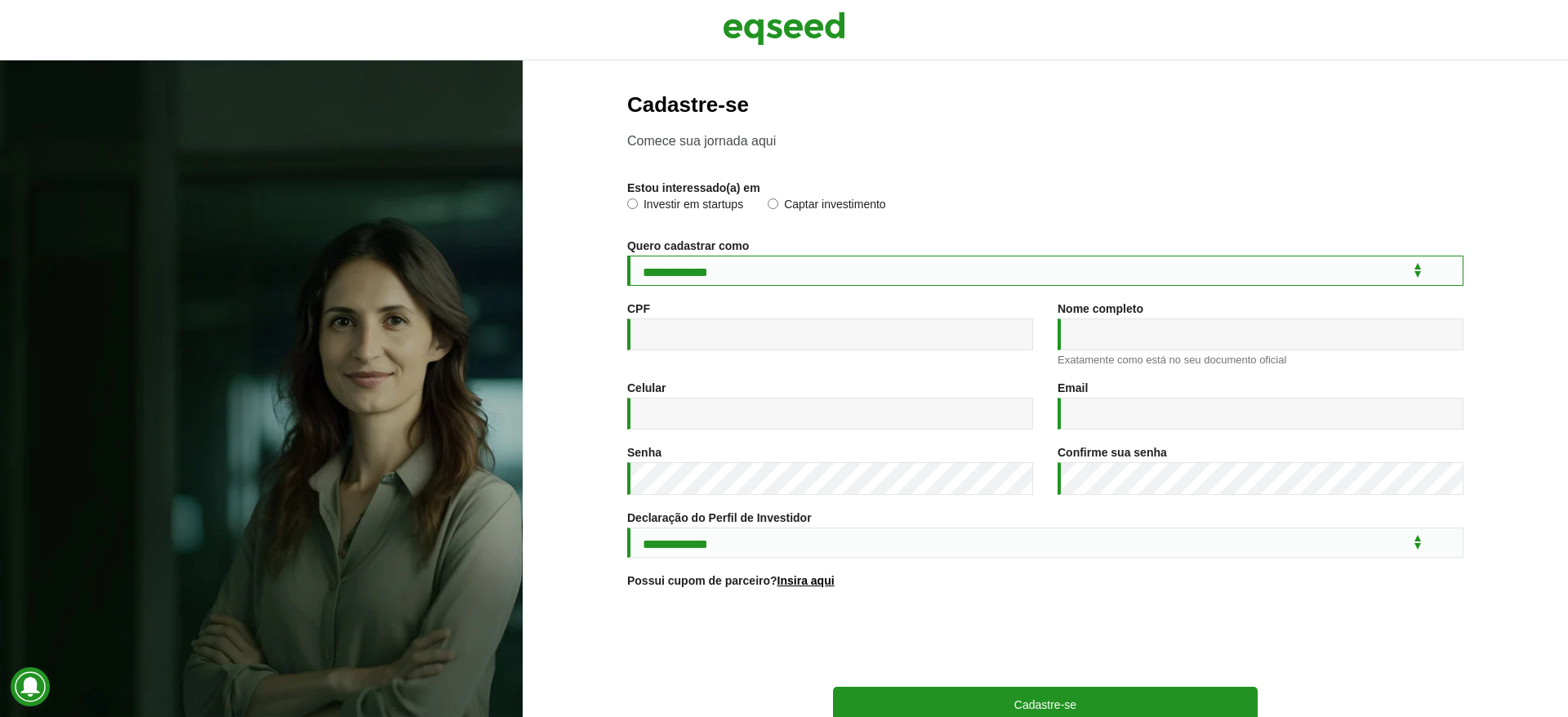 click on "**********" at bounding box center [1045, 270] 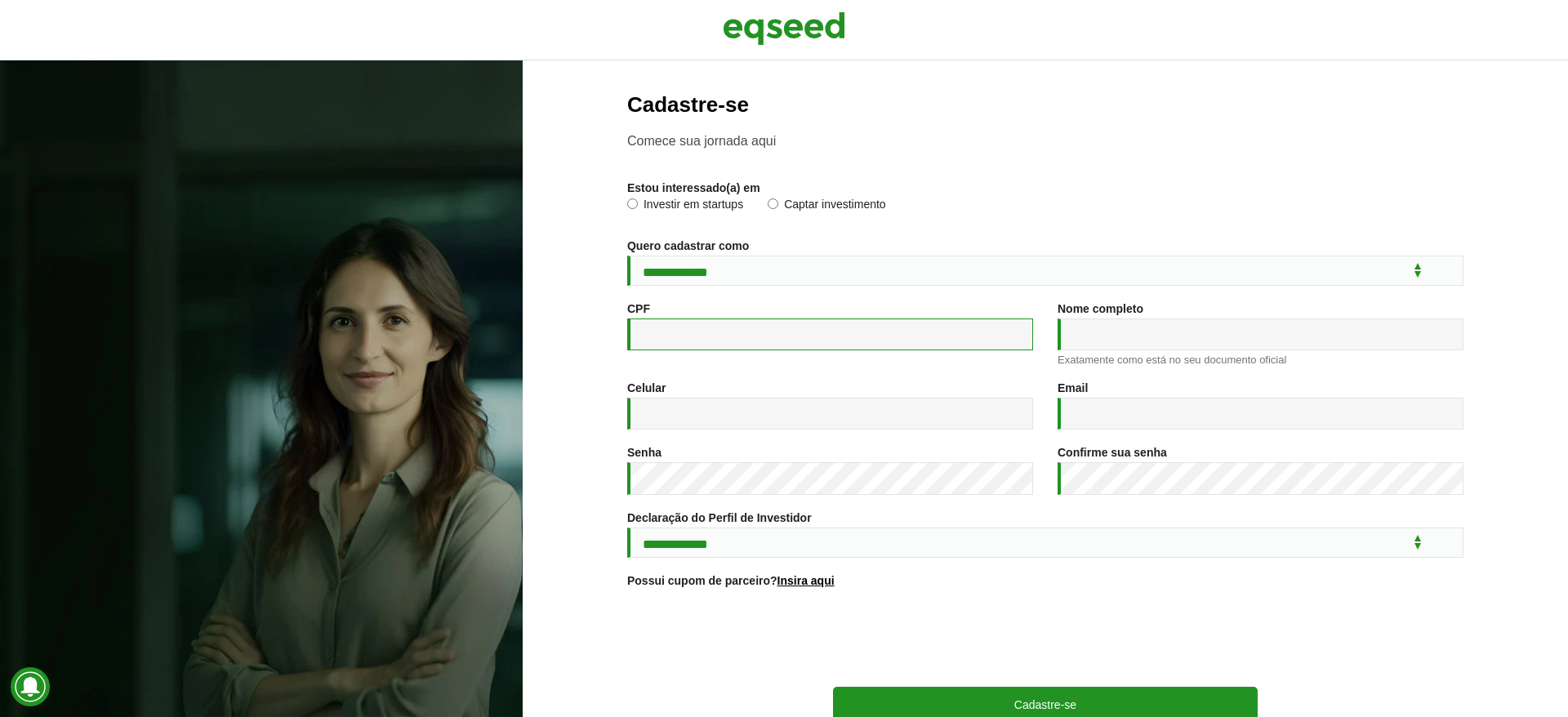click on "CPF  *" at bounding box center (830, 334) 